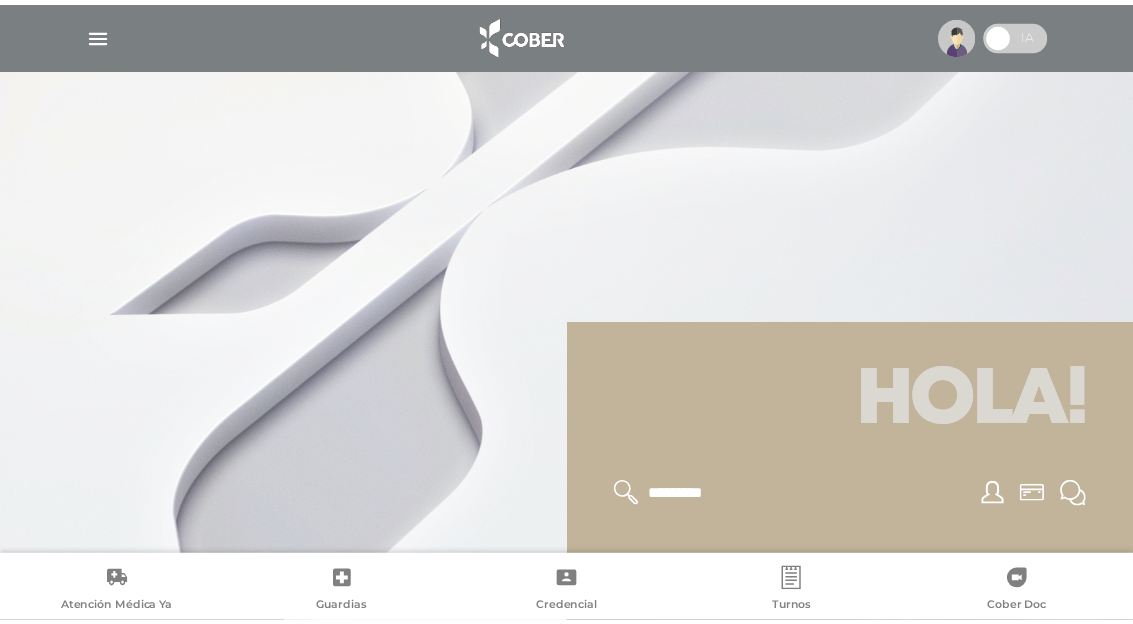 scroll, scrollTop: 0, scrollLeft: 0, axis: both 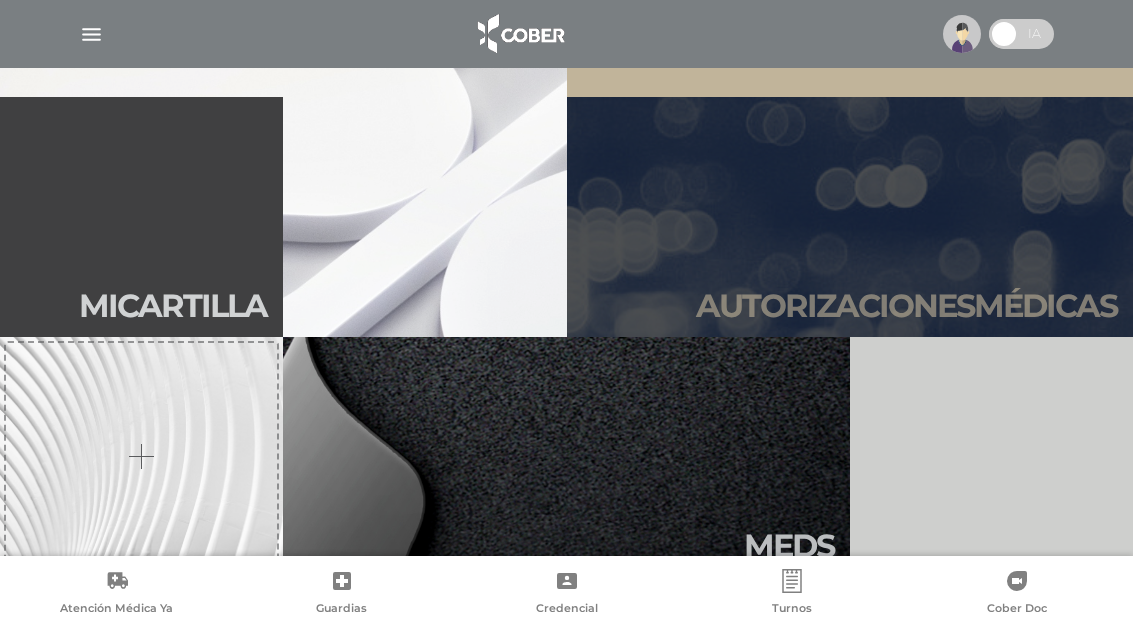 click on "Autori zaciones  médicas" at bounding box center [906, 306] 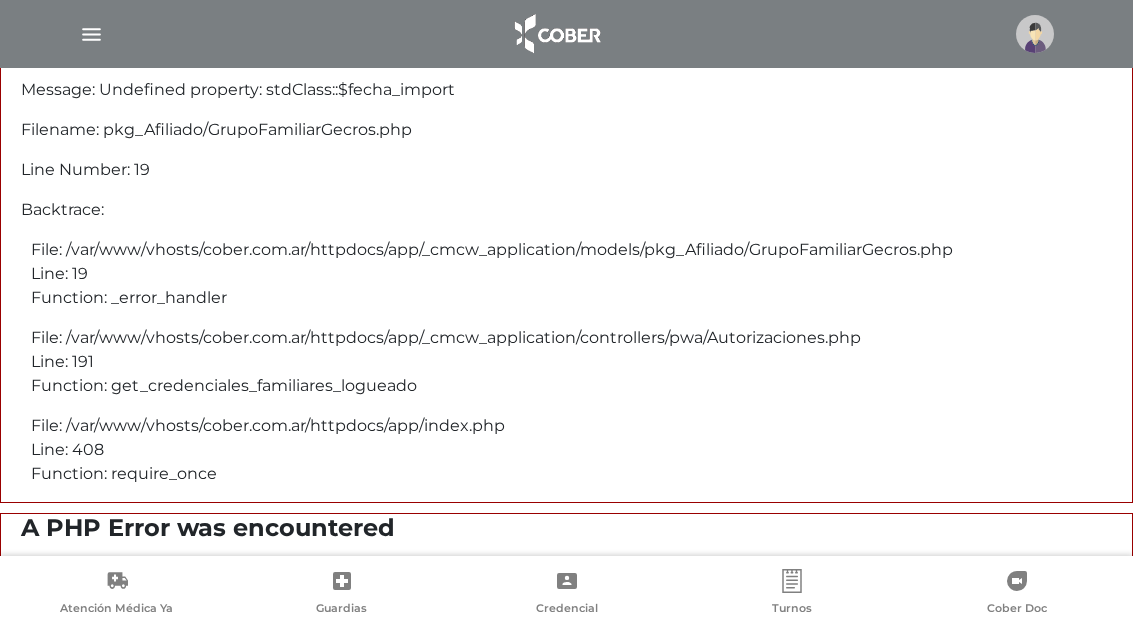 scroll, scrollTop: 0, scrollLeft: 0, axis: both 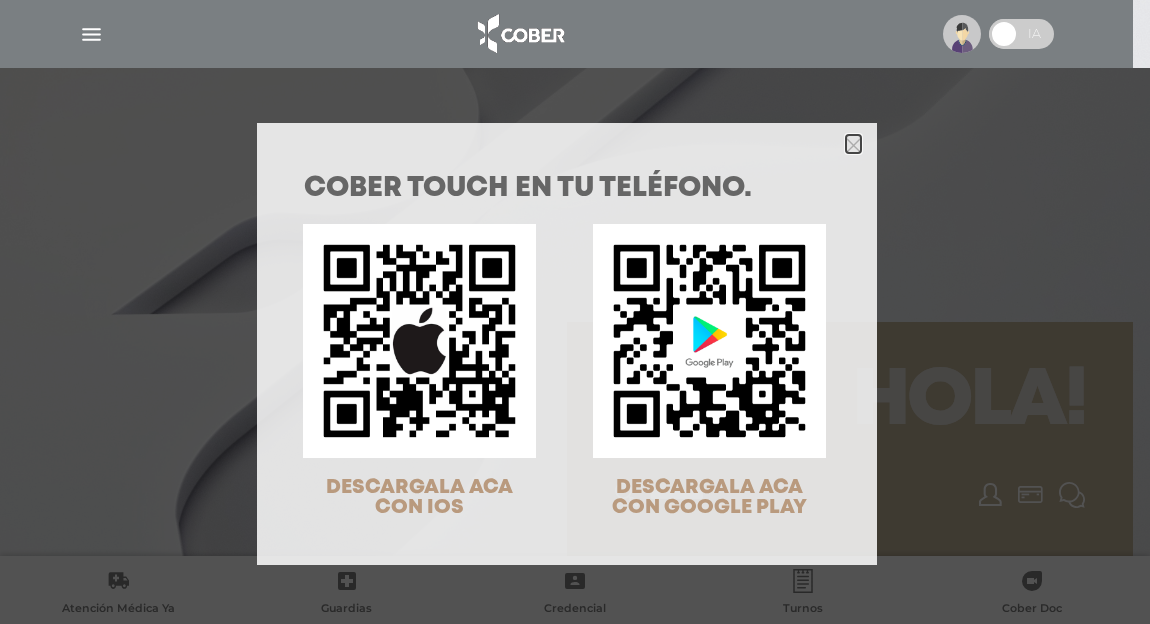 click at bounding box center (853, 145) 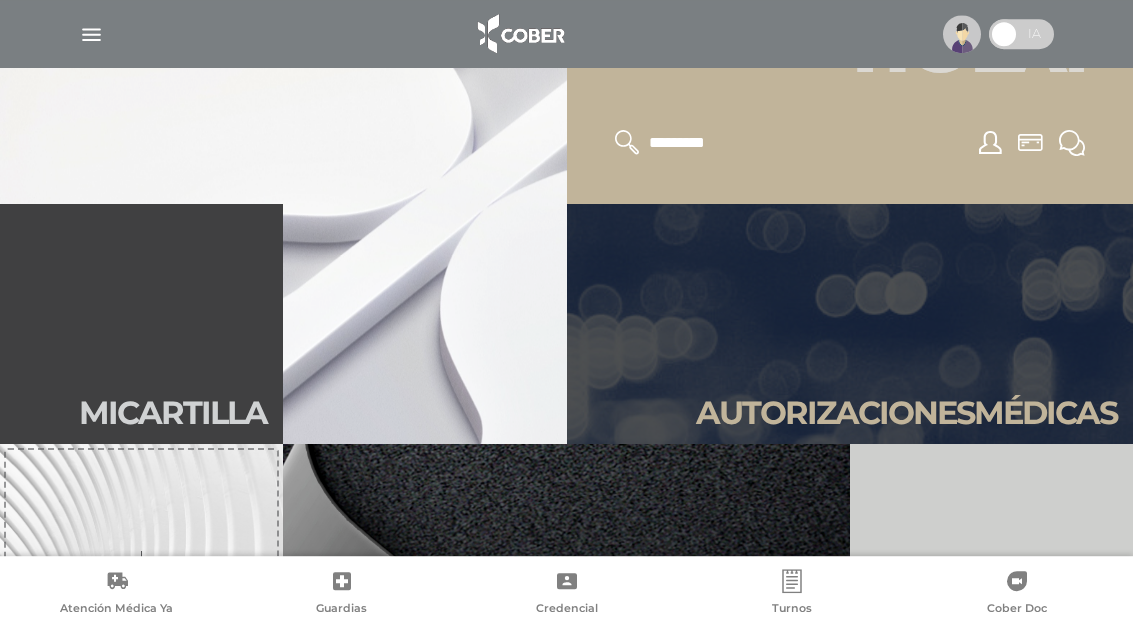 scroll, scrollTop: 408, scrollLeft: 0, axis: vertical 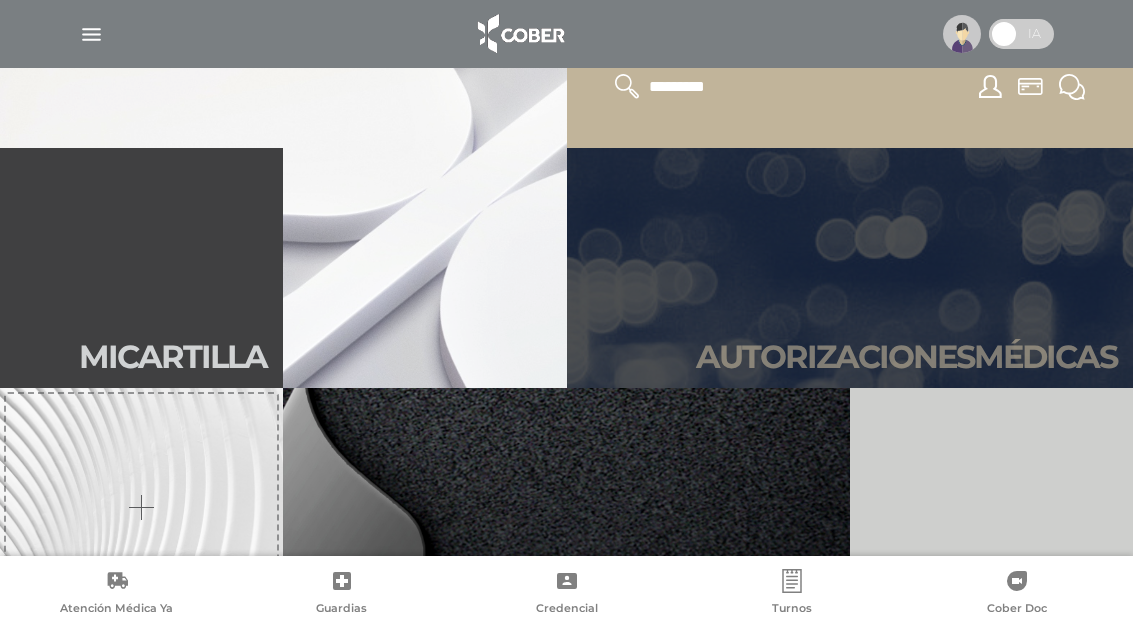 click on "Autori zaciones  médicas" at bounding box center (850, 268) 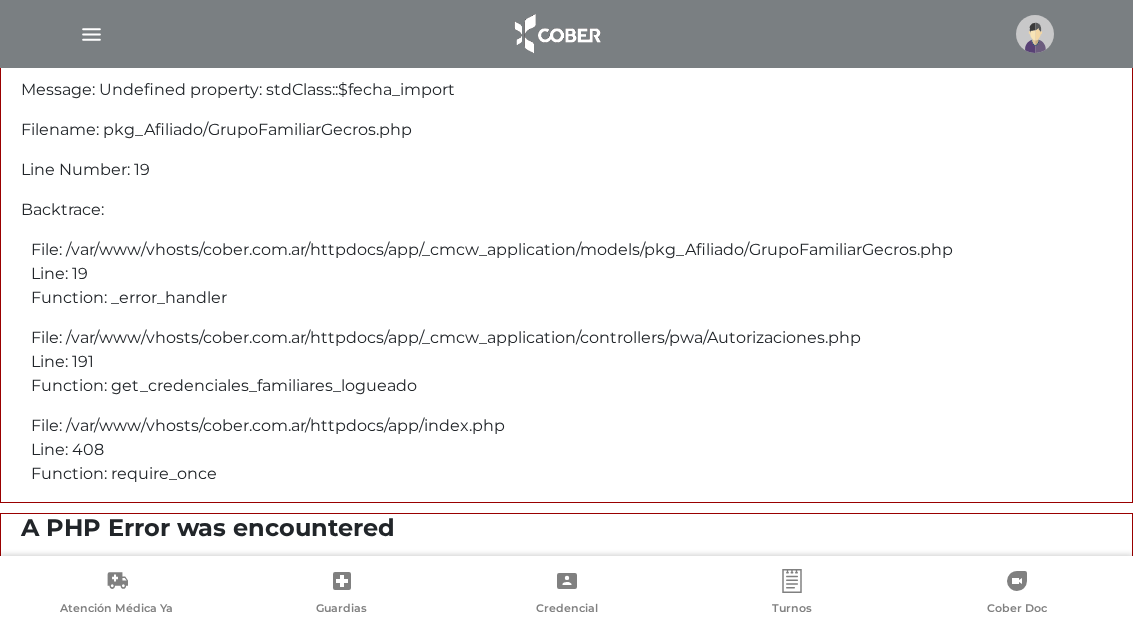scroll, scrollTop: 0, scrollLeft: 0, axis: both 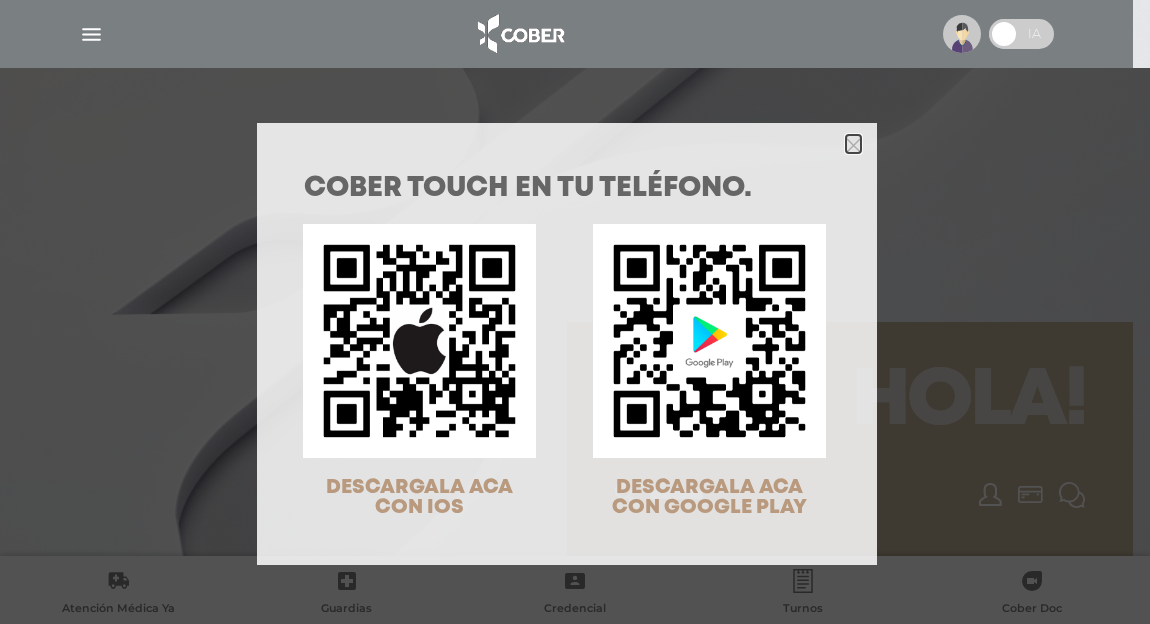 click at bounding box center (853, 145) 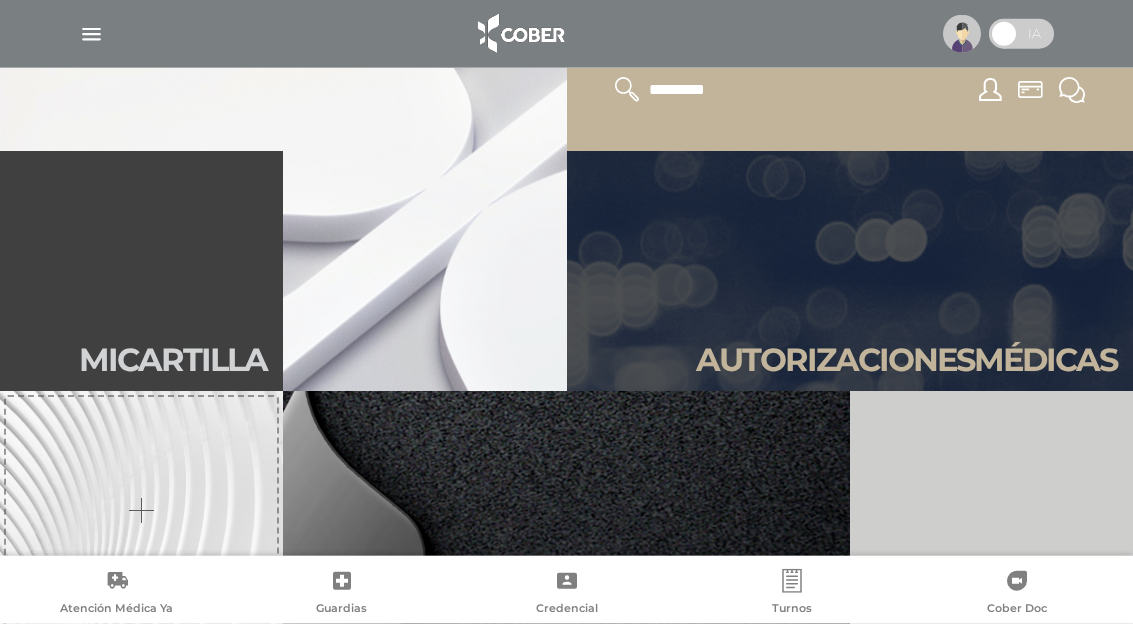 scroll, scrollTop: 408, scrollLeft: 0, axis: vertical 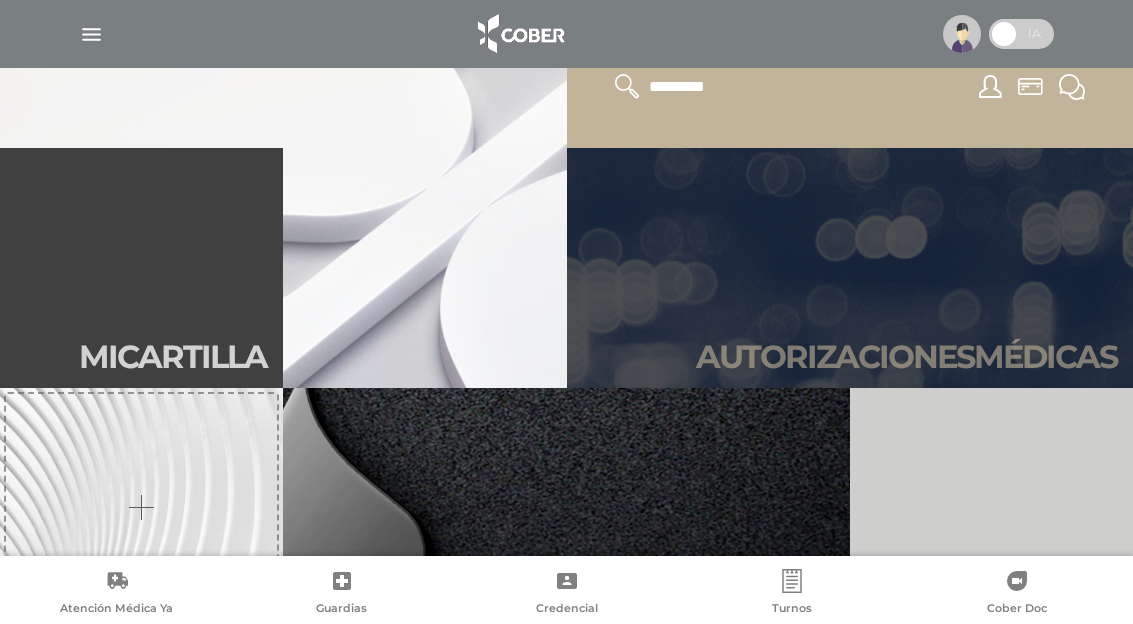 click on "Autori zaciones  médicas" at bounding box center [850, 268] 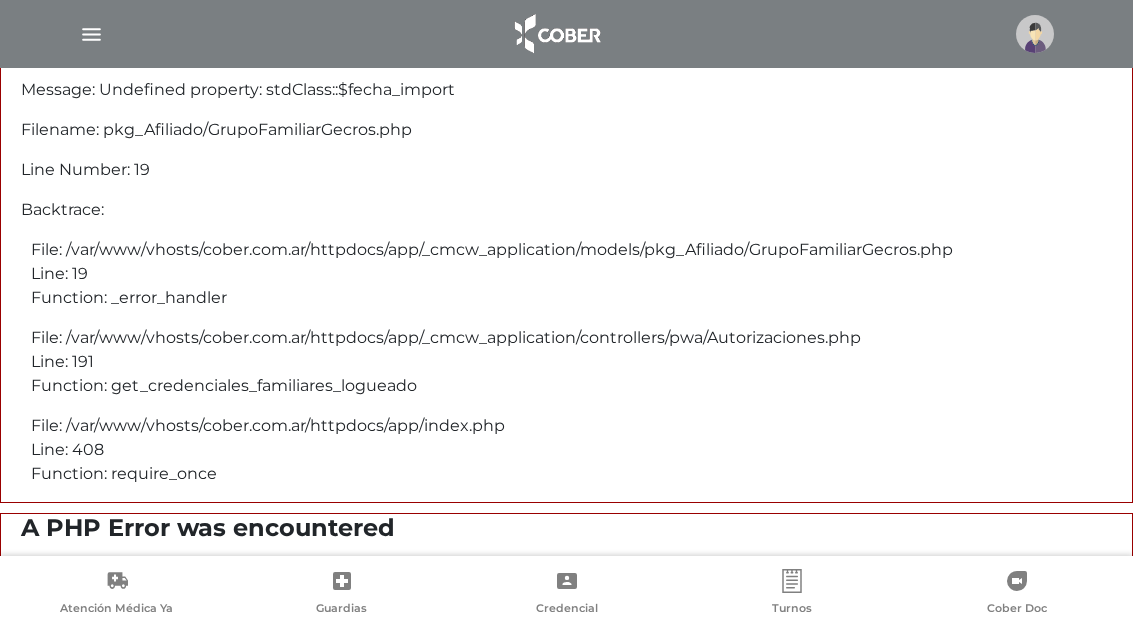 scroll, scrollTop: 0, scrollLeft: 0, axis: both 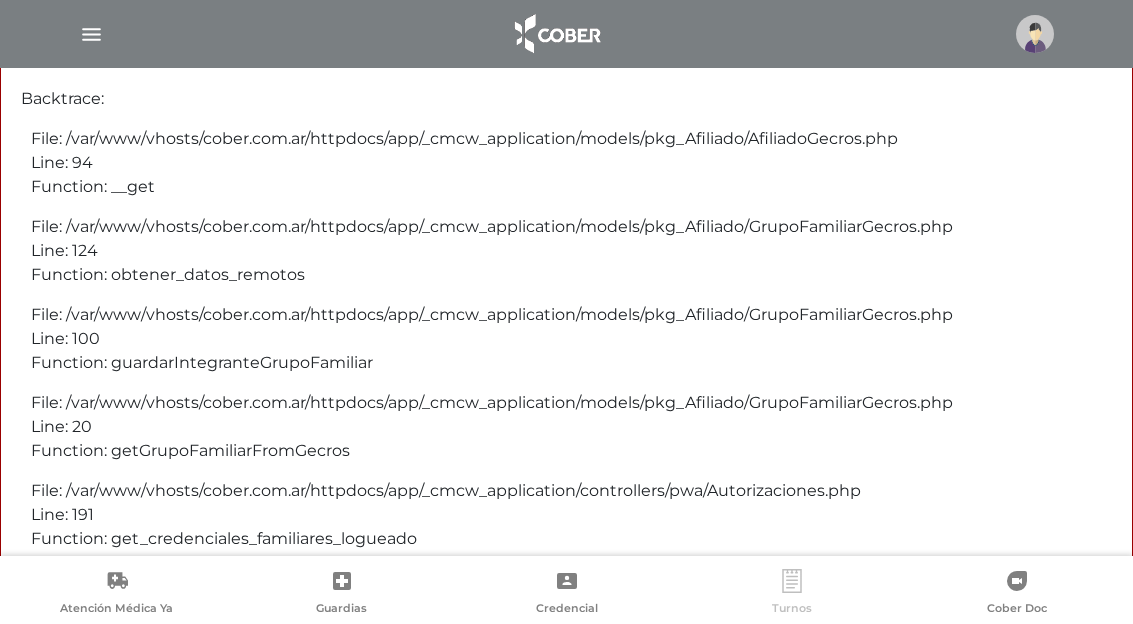 click at bounding box center [792, 581] 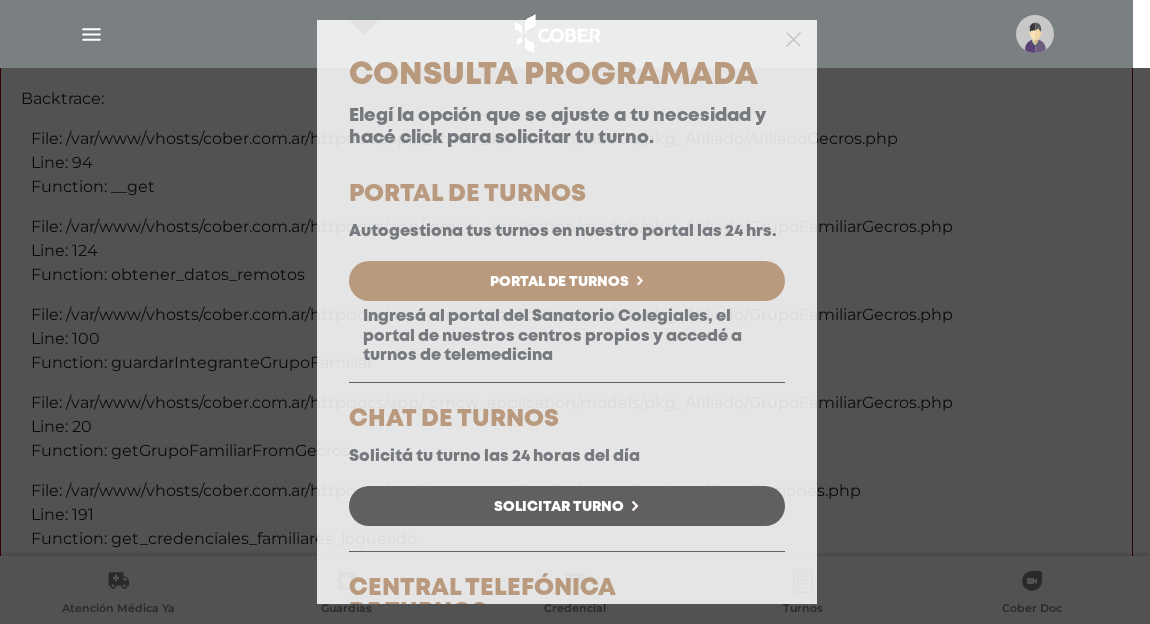 click on "Consulta Programada
Elegí la opción que se ajuste a tu necesidad y hacé click para solicitar tu turno.
PORTAL DE TURNOS
Autogestiona tus turnos en nuestro portal las 24 hrs.
Portal de Turnos
Ingresá al portal del Sanatorio Colegiales, el portal de nuestros centros propios y accedé a turnos de telemedicina
CHAT DE TURNOS" at bounding box center [575, 312] 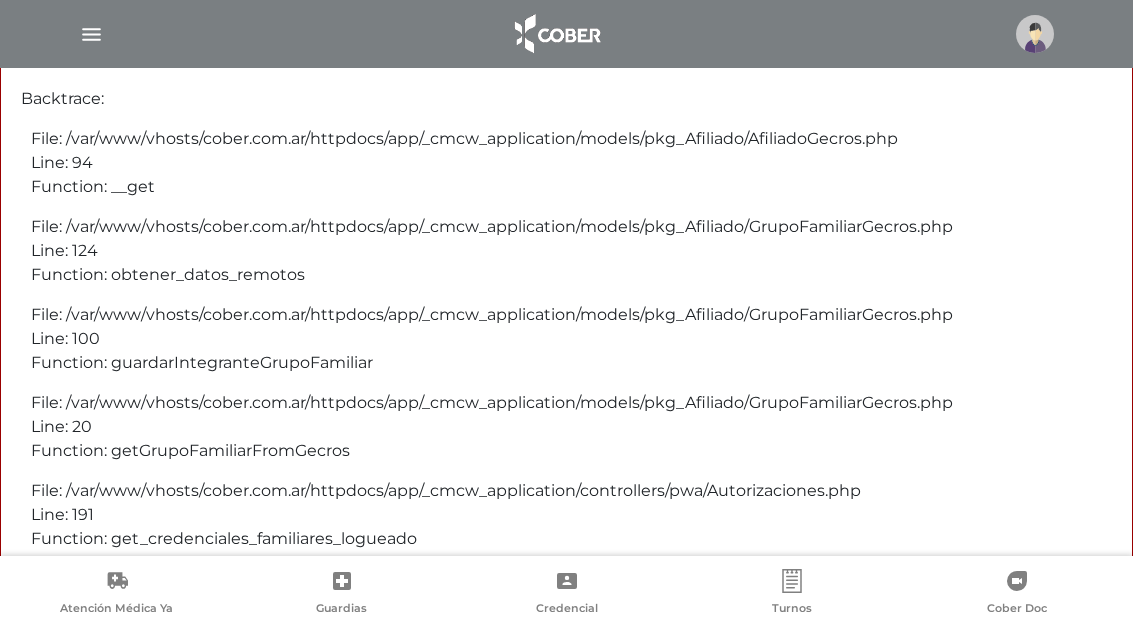 click at bounding box center (91, 34) 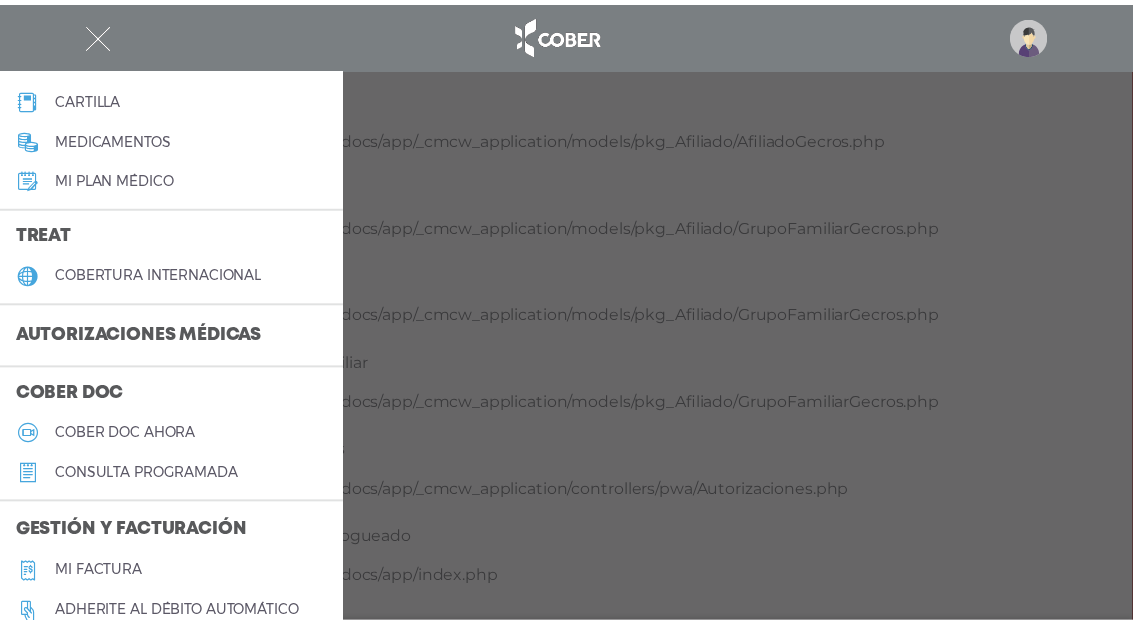 scroll, scrollTop: 285, scrollLeft: 0, axis: vertical 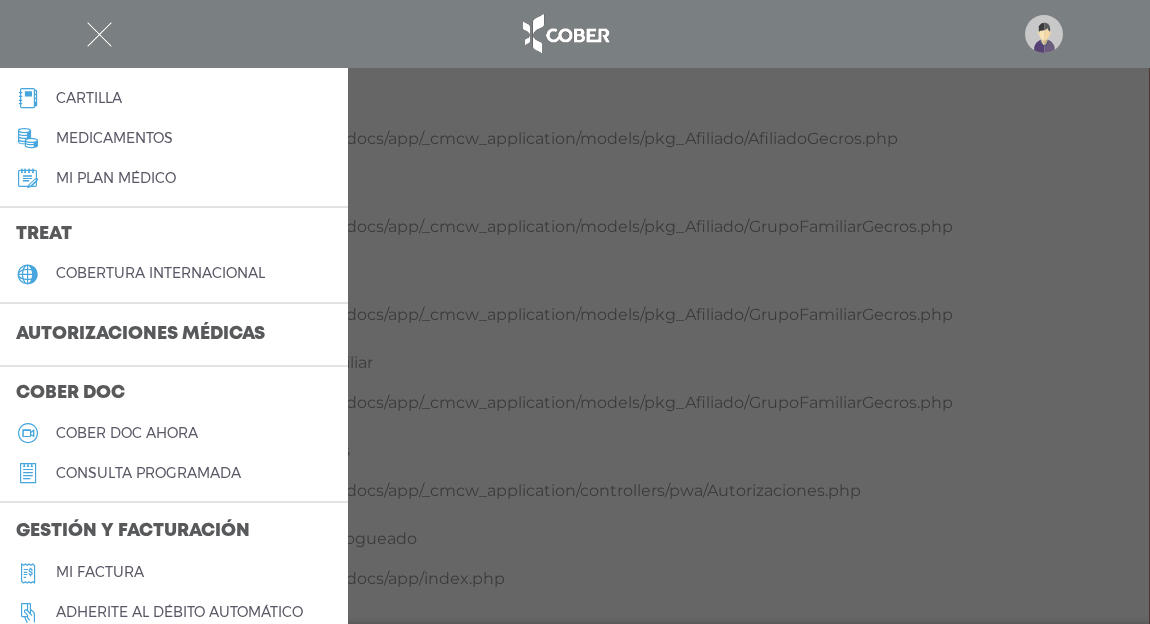click on "Autorizaciones médicas" at bounding box center [140, 335] 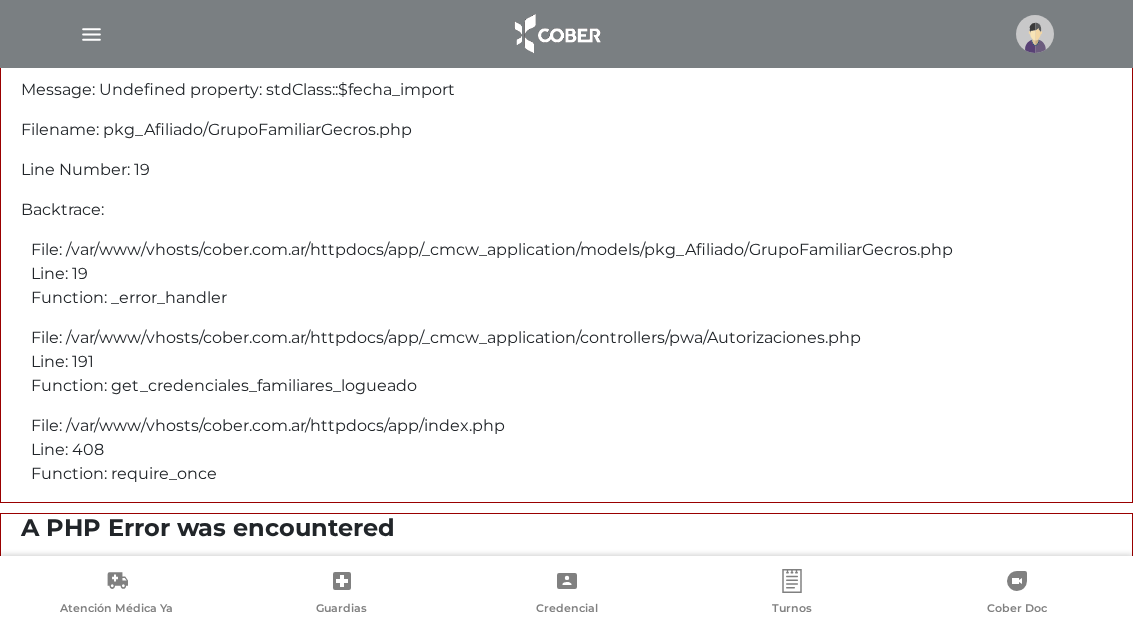 scroll, scrollTop: 0, scrollLeft: 0, axis: both 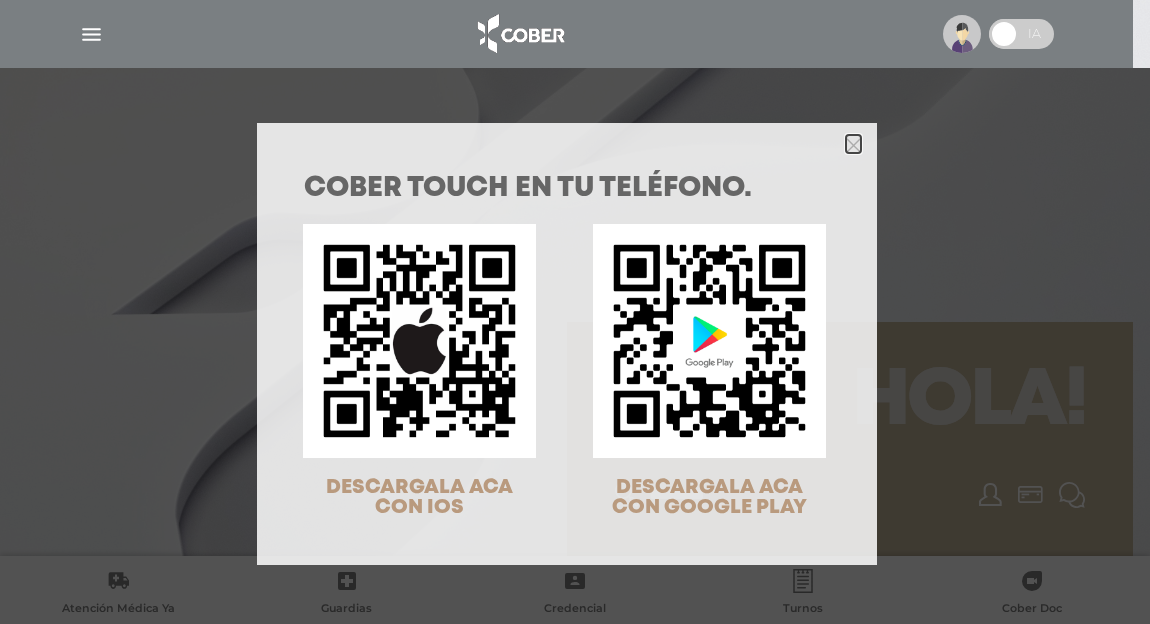 click at bounding box center [853, 145] 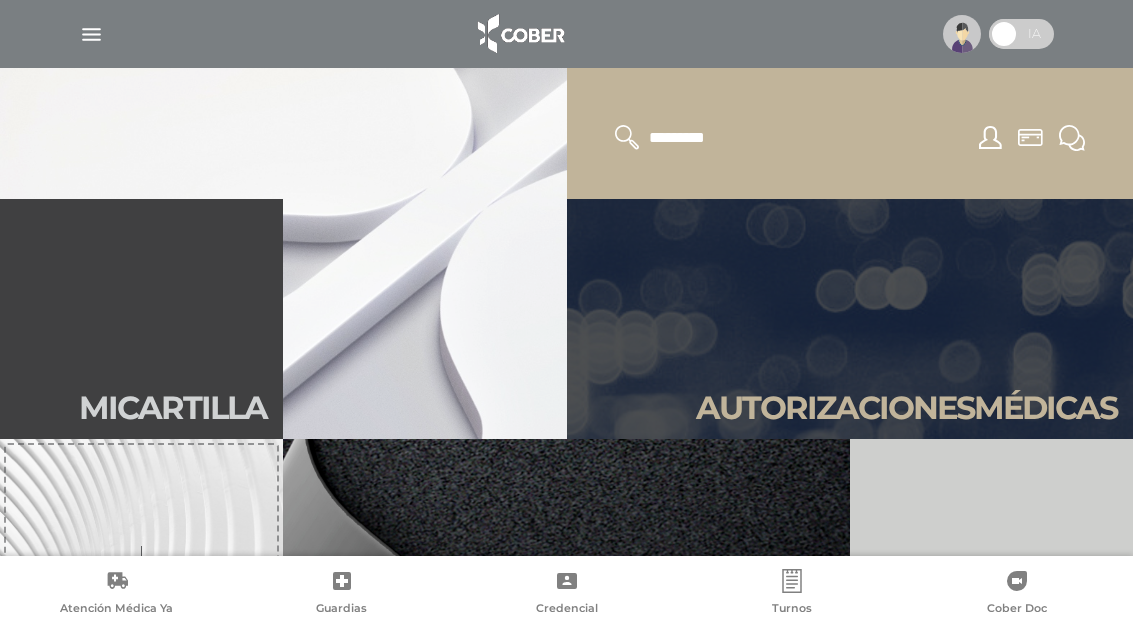 scroll, scrollTop: 408, scrollLeft: 0, axis: vertical 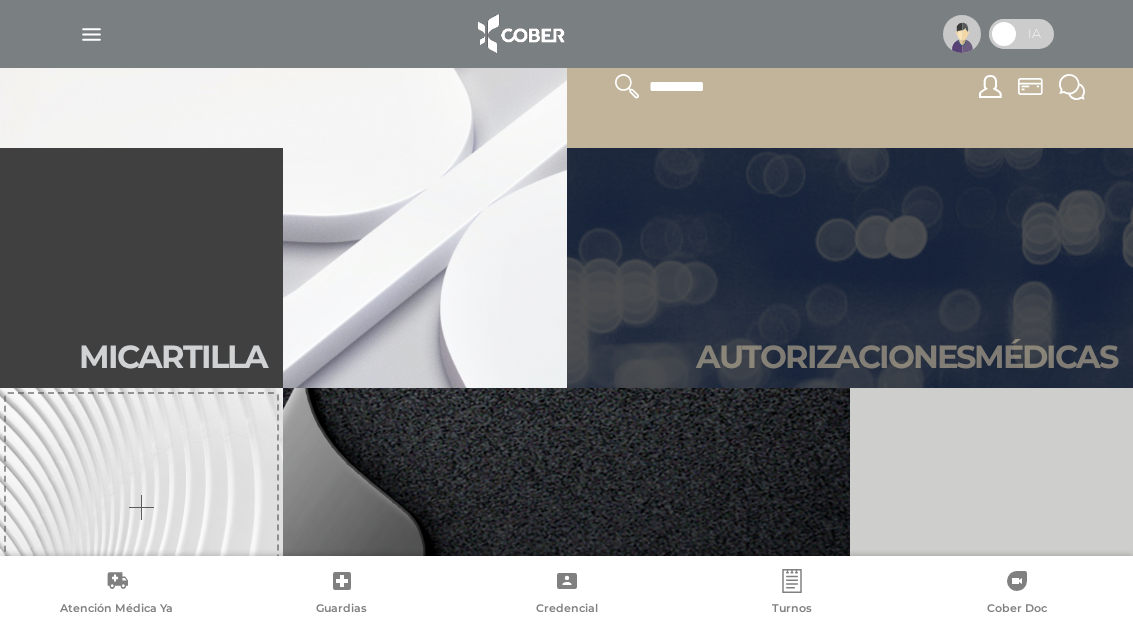 click on "Autori zaciones  médicas" at bounding box center (850, 268) 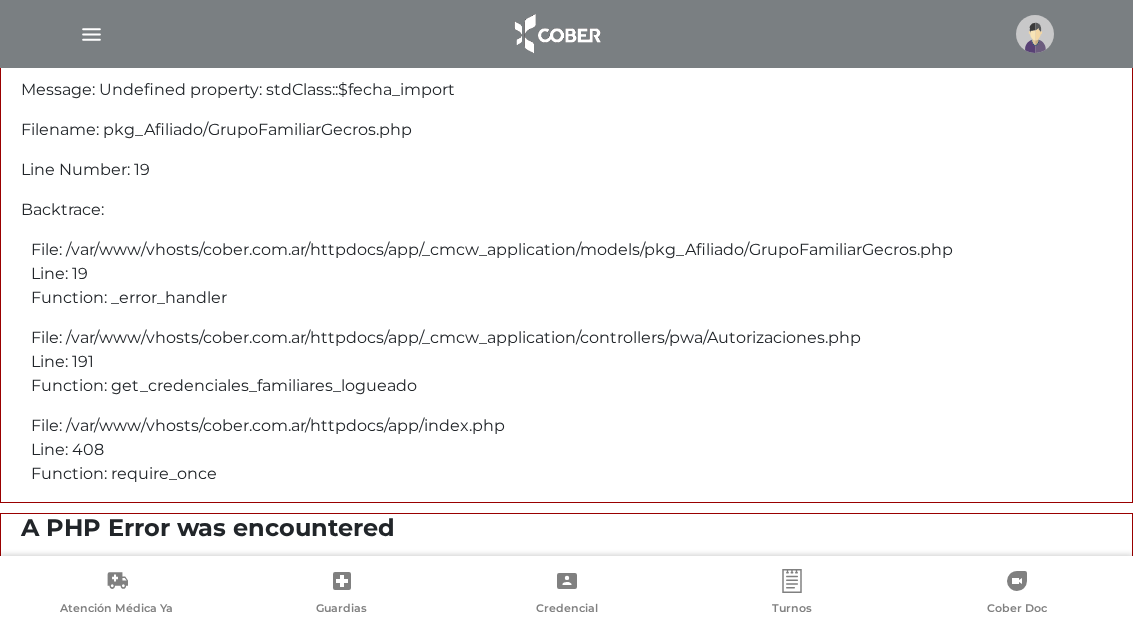 scroll, scrollTop: 0, scrollLeft: 0, axis: both 